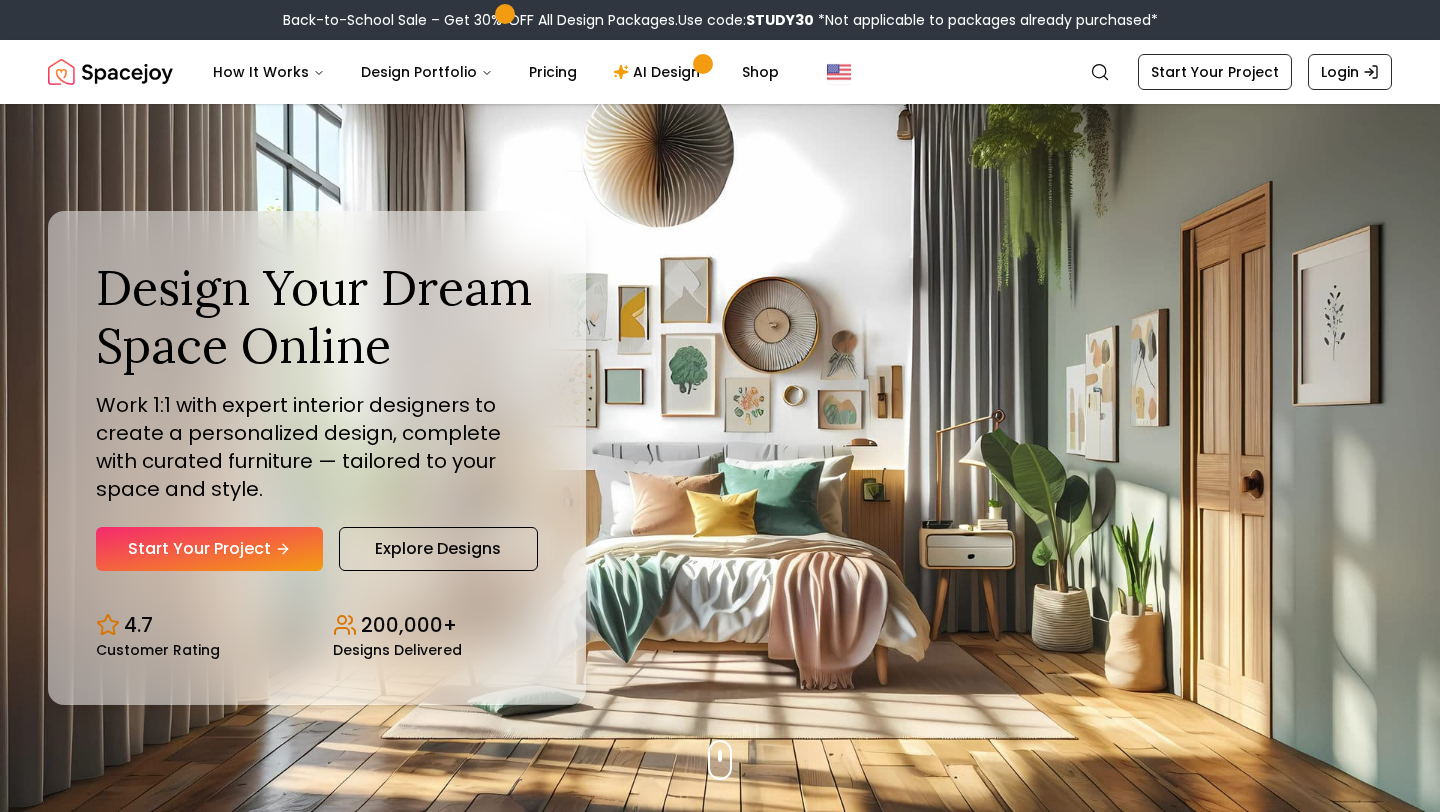 scroll, scrollTop: 0, scrollLeft: 0, axis: both 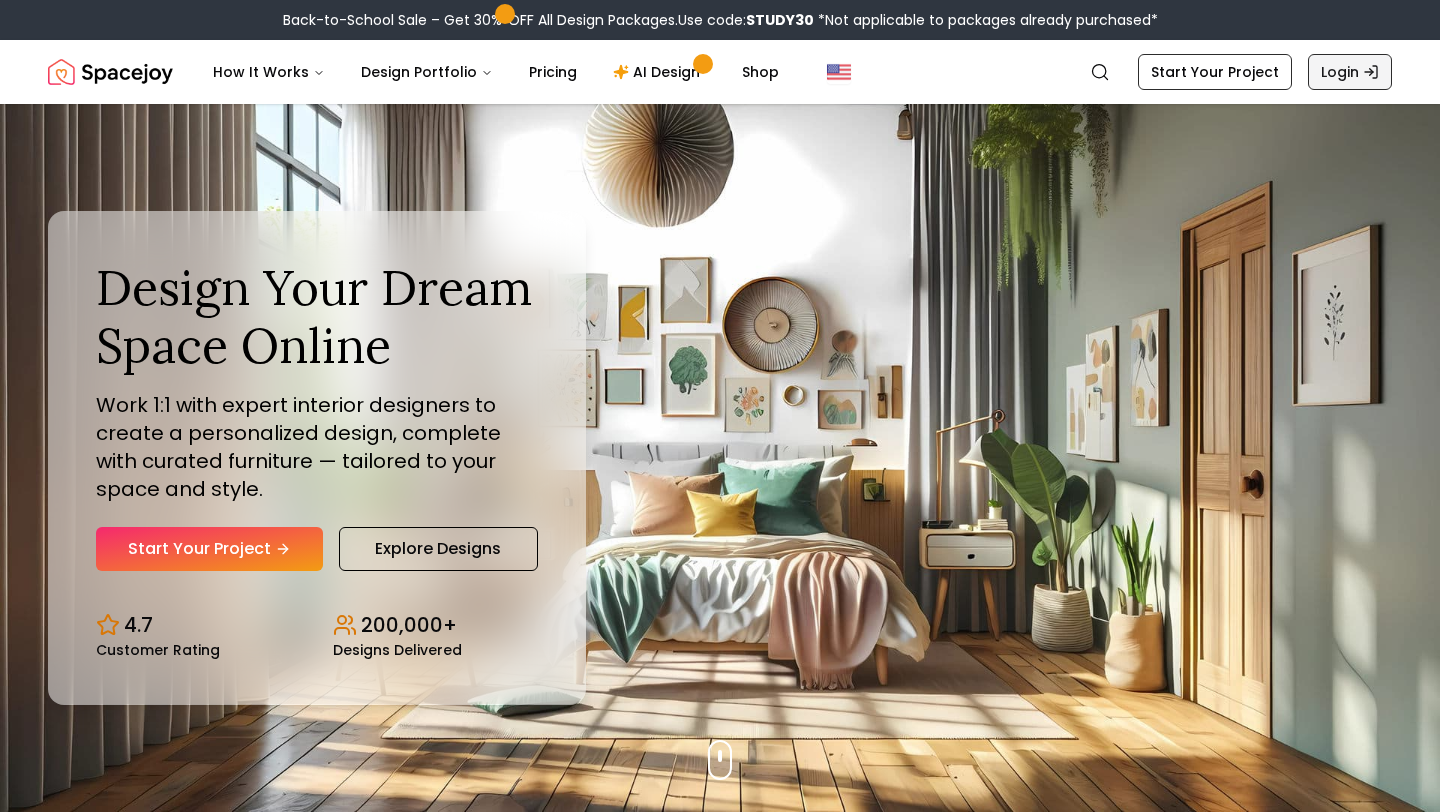 click on "Login" at bounding box center (1350, 72) 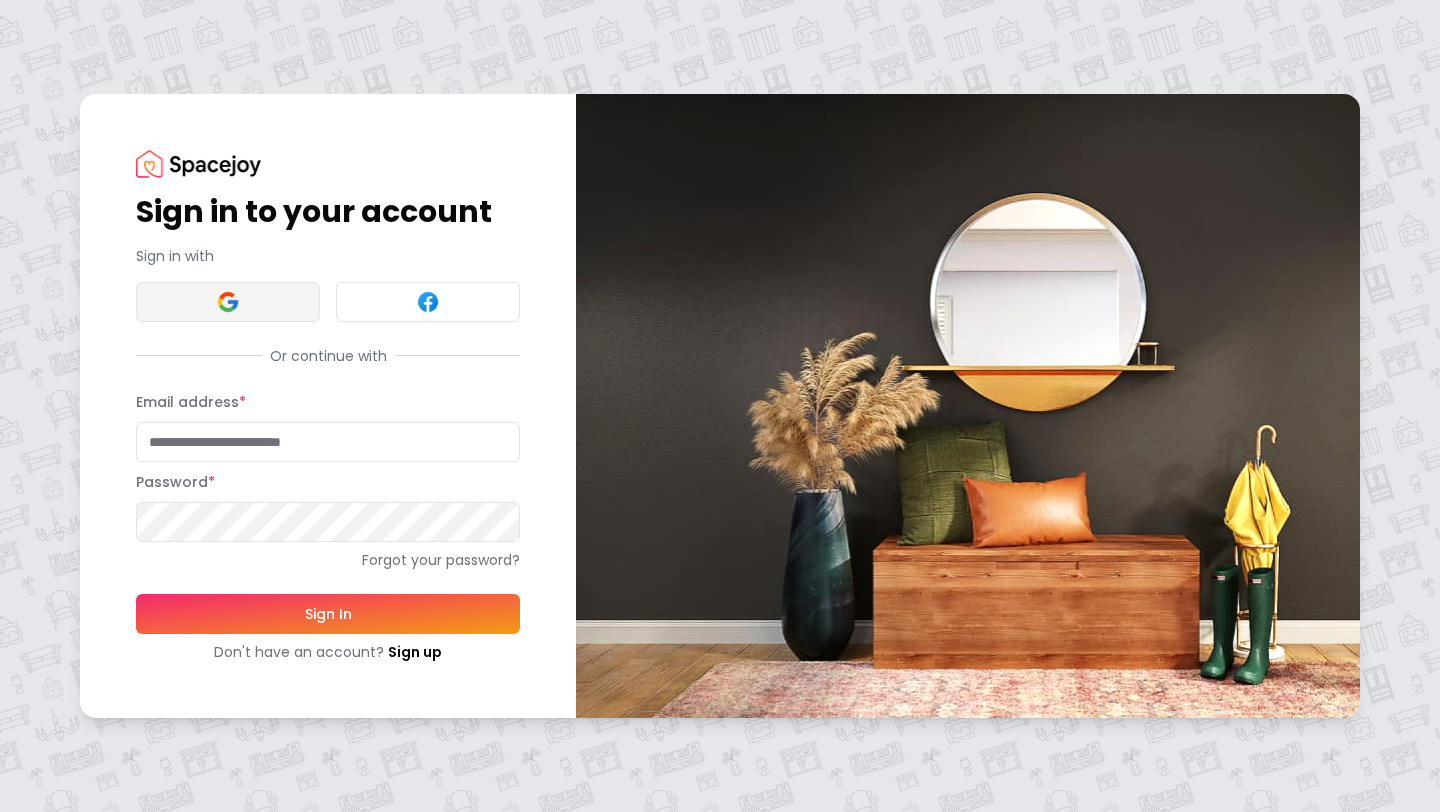 click at bounding box center [228, 302] 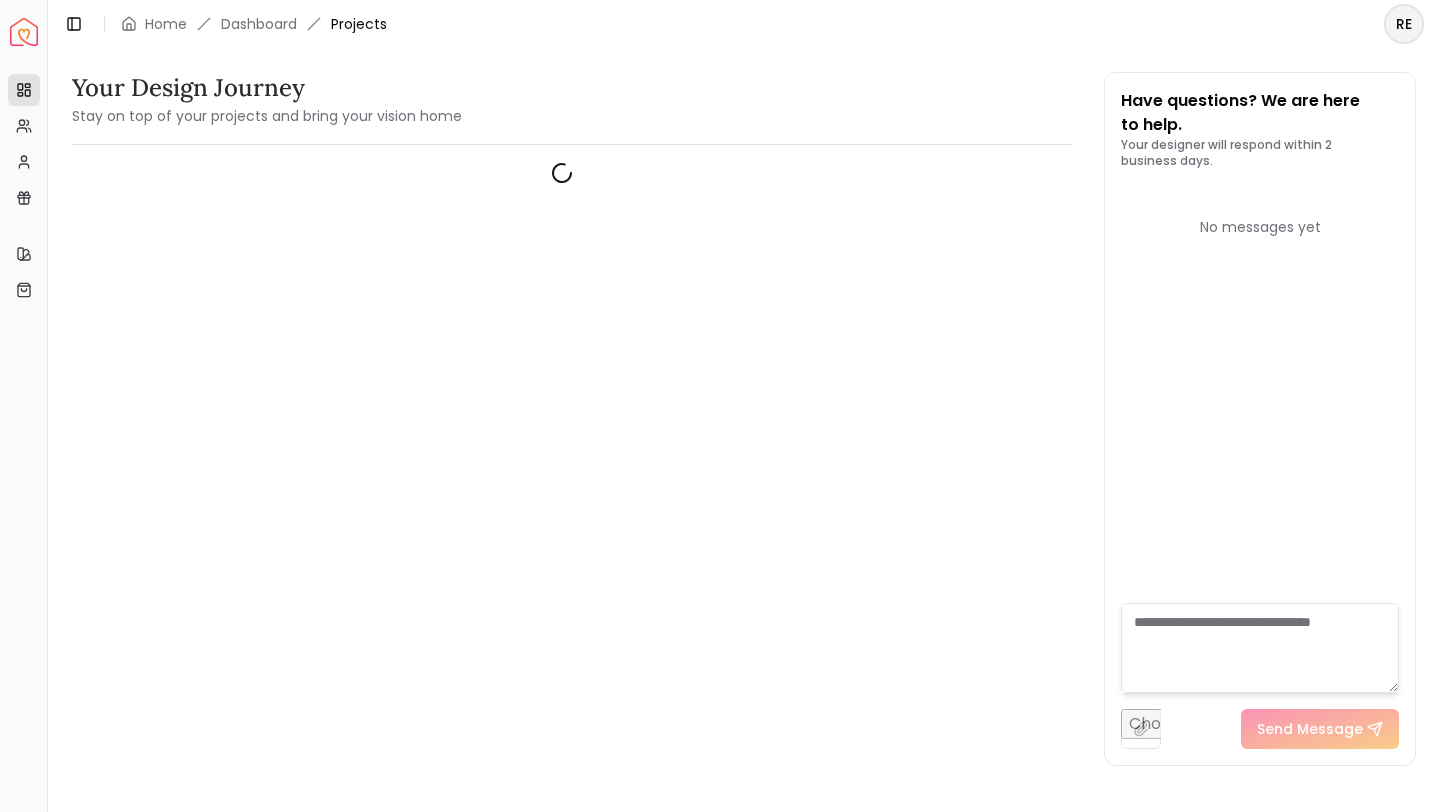 scroll, scrollTop: 0, scrollLeft: 0, axis: both 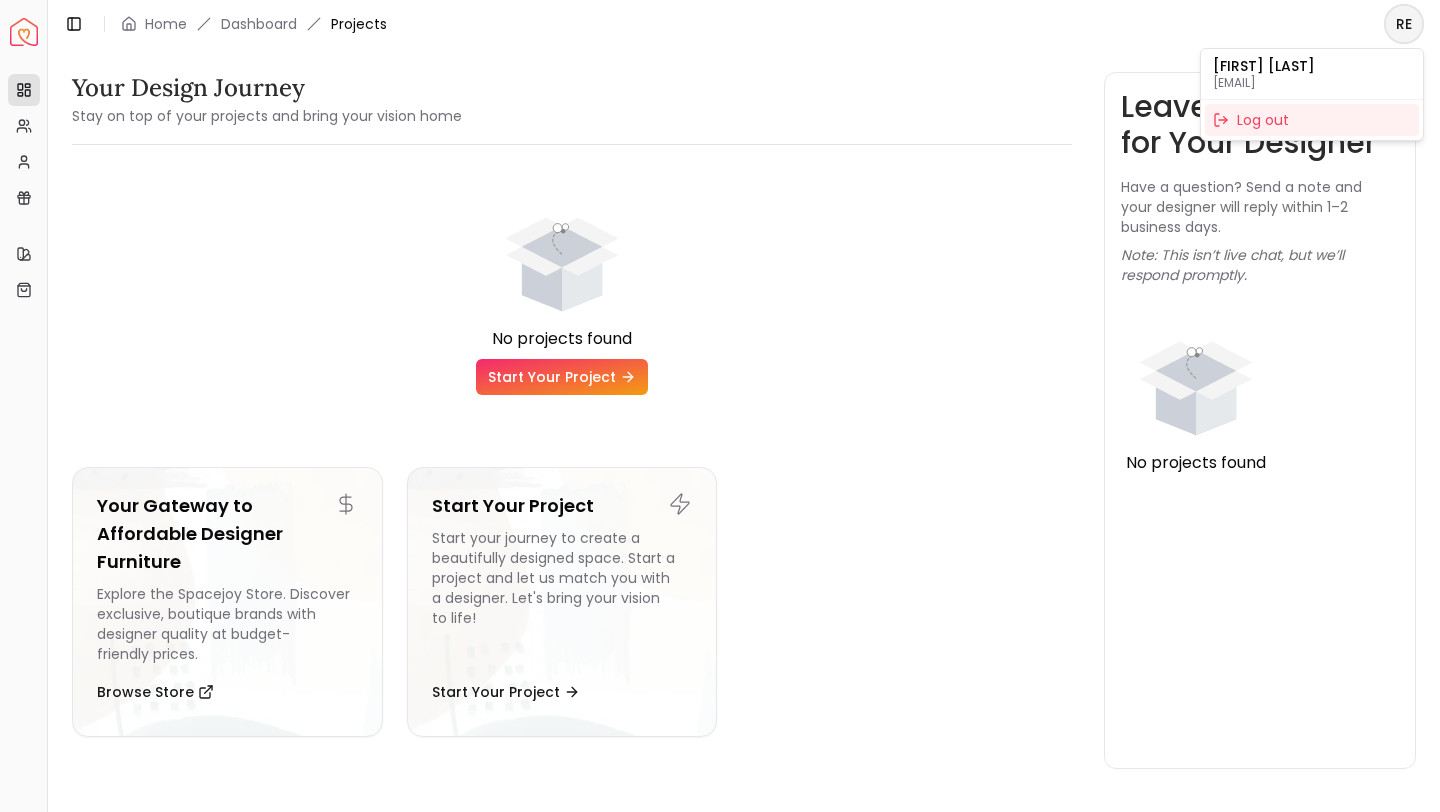 click on "Spacejoy Dashboard Overview Projects My Referrals My Profile Gift Card Balance Quick Links My Style My Store Toggle Sidebar Home Dashboard Projects RE Your Design Journey Stay on top of your projects and bring your vision home No projects found Start Your Project   Your Gateway to Affordable Designer Furniture Explore the Spacejoy Store. Discover exclusive, boutique brands with designer quality at budget-friendly prices. Browse Store   Start Your Project Start your journey to create a beautifully designed space. Start a project and let us match you with a designer. Let's bring your vision to life! Start Your Project   Leave a Message for Your Designer Have a question? Send a note and your designer will reply within 1–2 business days. Note: This isn’t live chat, but we’ll respond promptly. No projects found
Rebecca Thomas rebeccathom3605@gmail.com Log out" at bounding box center (720, 406) 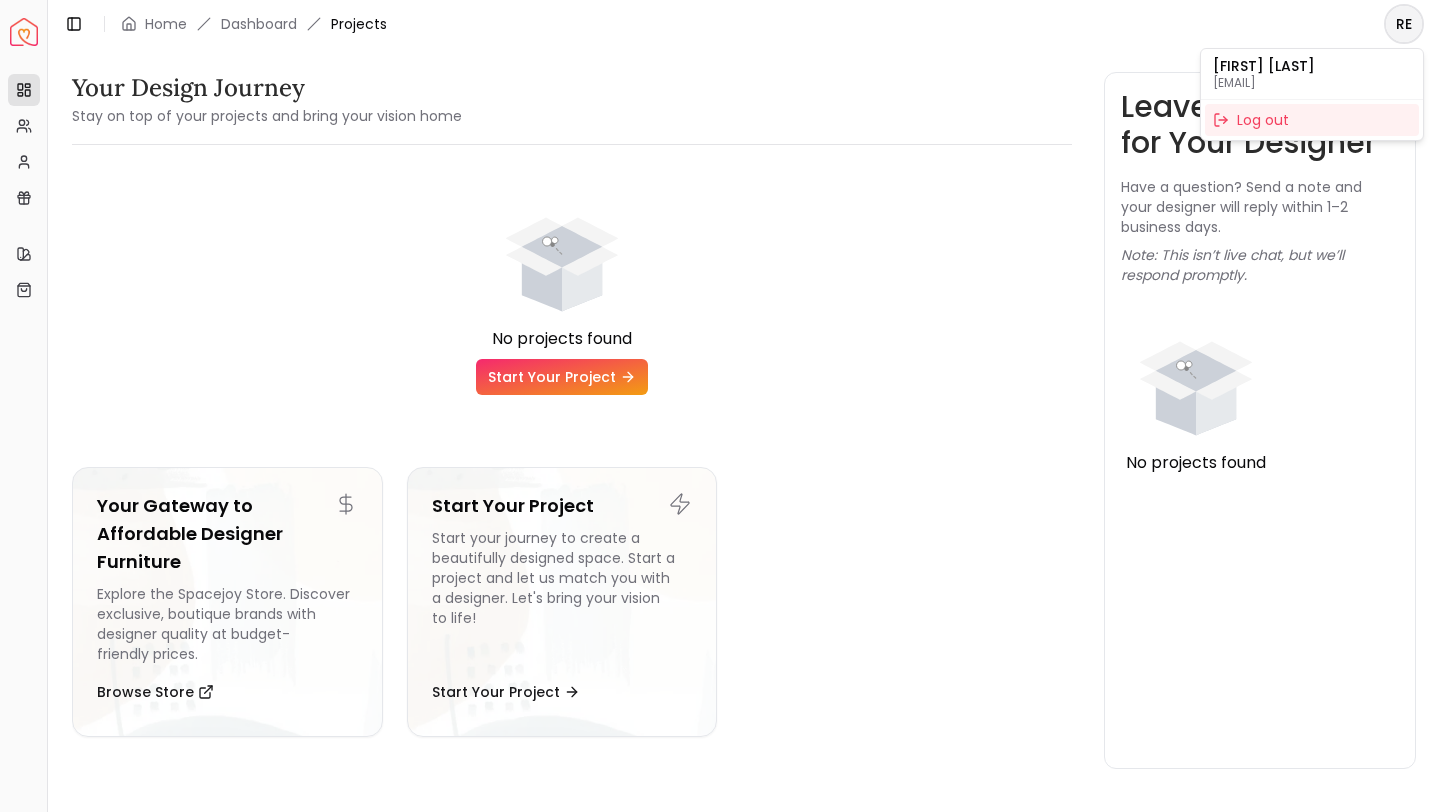 click on "Spacejoy Dashboard Overview Projects My Referrals My Profile Gift Card Balance Quick Links My Style My Store Toggle Sidebar Home Dashboard Projects RE Your Design Journey Stay on top of your projects and bring your vision home No projects found Start Your Project   Your Gateway to Affordable Designer Furniture Explore the Spacejoy Store. Discover exclusive, boutique brands with designer quality at budget-friendly prices. Browse Store   Start Your Project Start your journey to create a beautifully designed space. Start a project and let us match you with a designer. Let's bring your vision to life! Start Your Project   Leave a Message for Your Designer Have a question? Send a note and your designer will reply within 1–2 business days. Note: This isn’t live chat, but we’ll respond promptly. No projects found
Rebecca Thomas rebeccathom3605@gmail.com Log out" at bounding box center (720, 406) 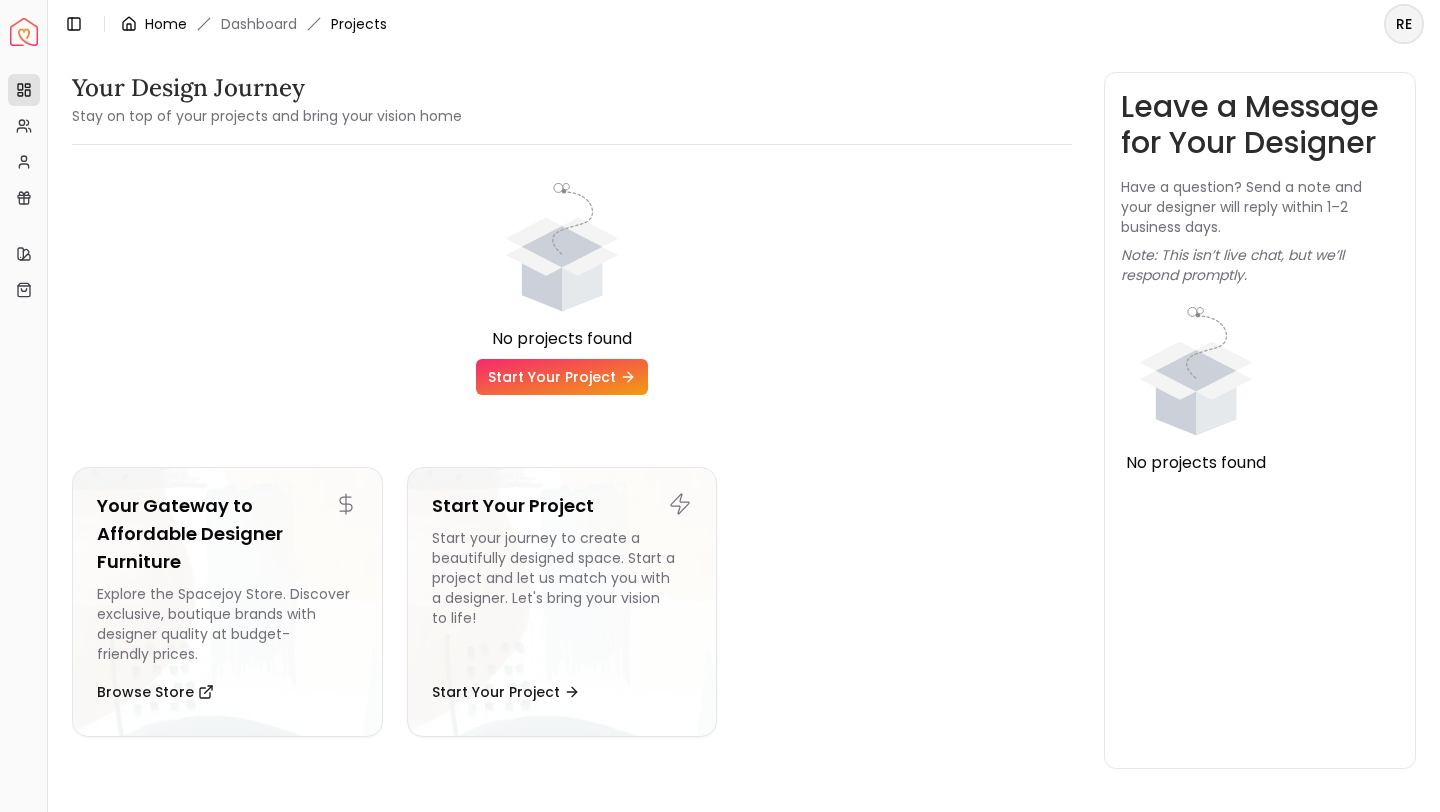 click on "Home" at bounding box center (166, 24) 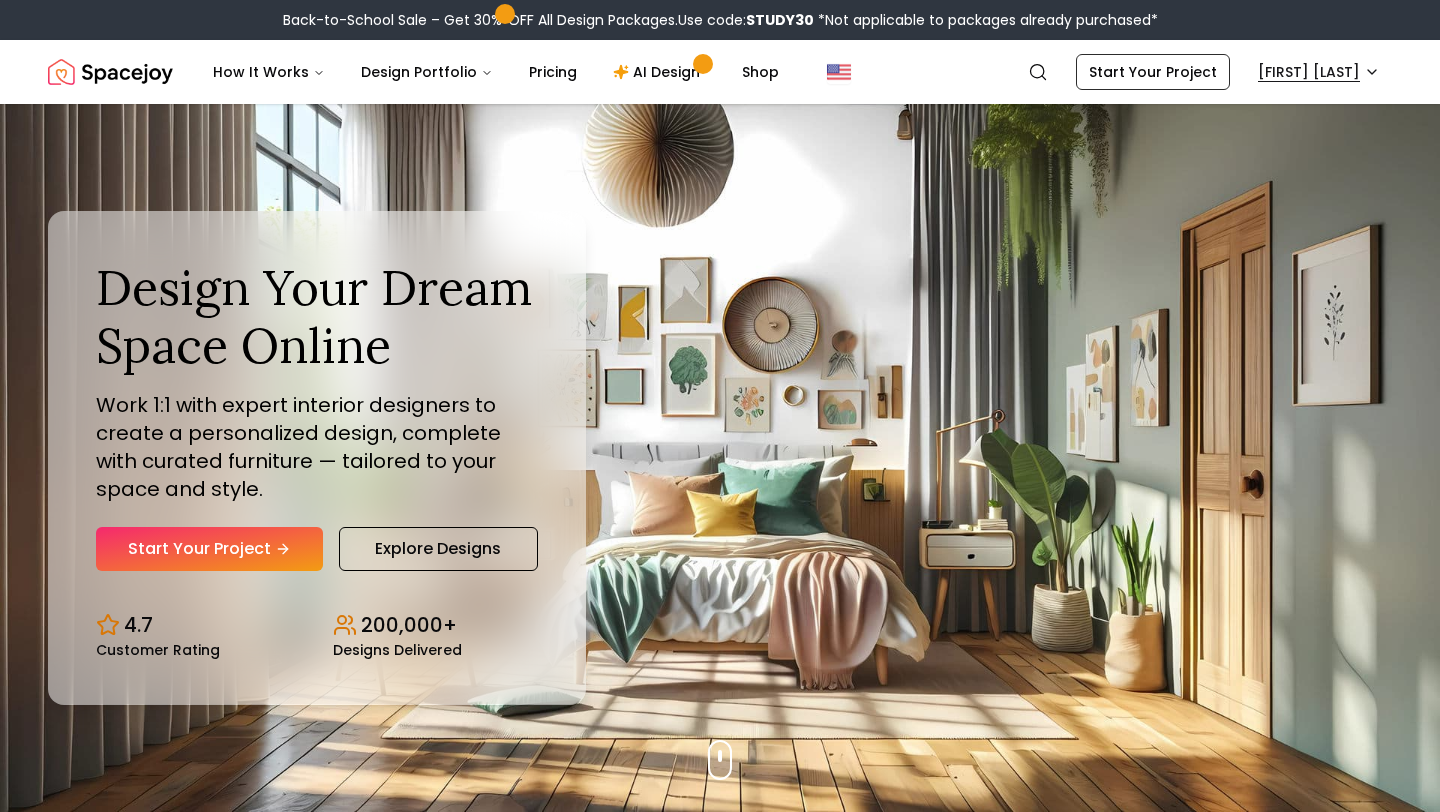 click on "Back-to-School Sale – Get 30% OFF All Design Packages.  Use code:  STUDY30   *Not applicable to packages already purchased* Spacejoy Search RE How It Works   Design Portfolio   Pricing   AI Design Shop Search Start Your Project   [FIRST] [LAST] Design Your Dream Space Online Work 1:1 with expert interior designers to create a personalized design, complete with curated furniture — tailored to your space and style. Start Your Project   Explore Designs 4.7 Customer Rating 200,000+ Designs Delivered Design Your Dream Space Online Work 1:1 with expert interior designers to create a personalized design, complete with curated furniture — tailored to your space and style. Start Your Project   Explore Designs 4.7 Customer Rating 200,000+ Designs Delivered The Summer Edit Sale Get 30% OFF on all Design Packages Get Started   Summer Splash Sale Up to 60% OFF on Furniture & Decor Shop Now   Get Matched with Expert Interior Designers Online! [FIRST] [LAST] Designer [FIRST] [LAST] Designer [FIRST] [LAST] Designer" at bounding box center [720, 5976] 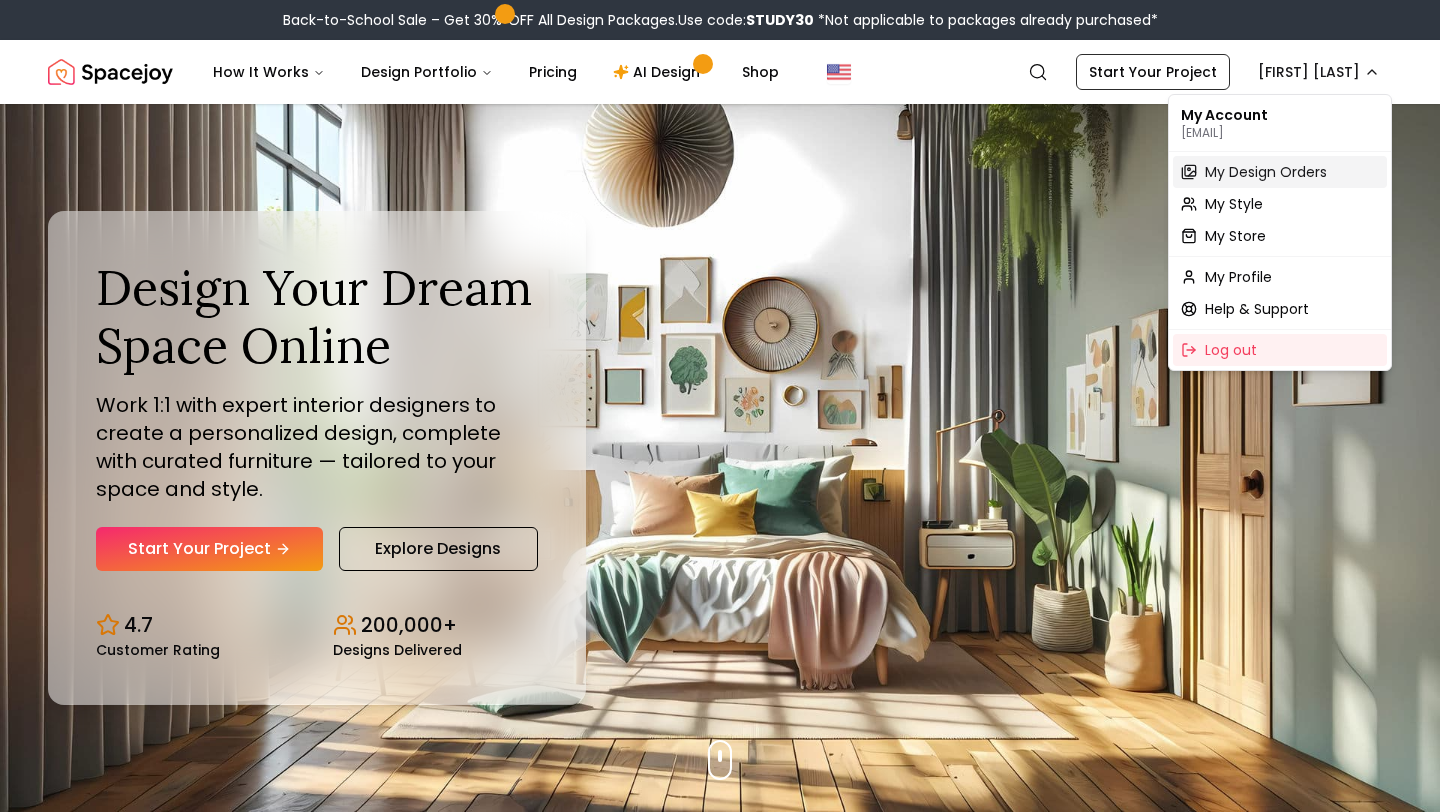 click on "My Design Orders" at bounding box center (1266, 172) 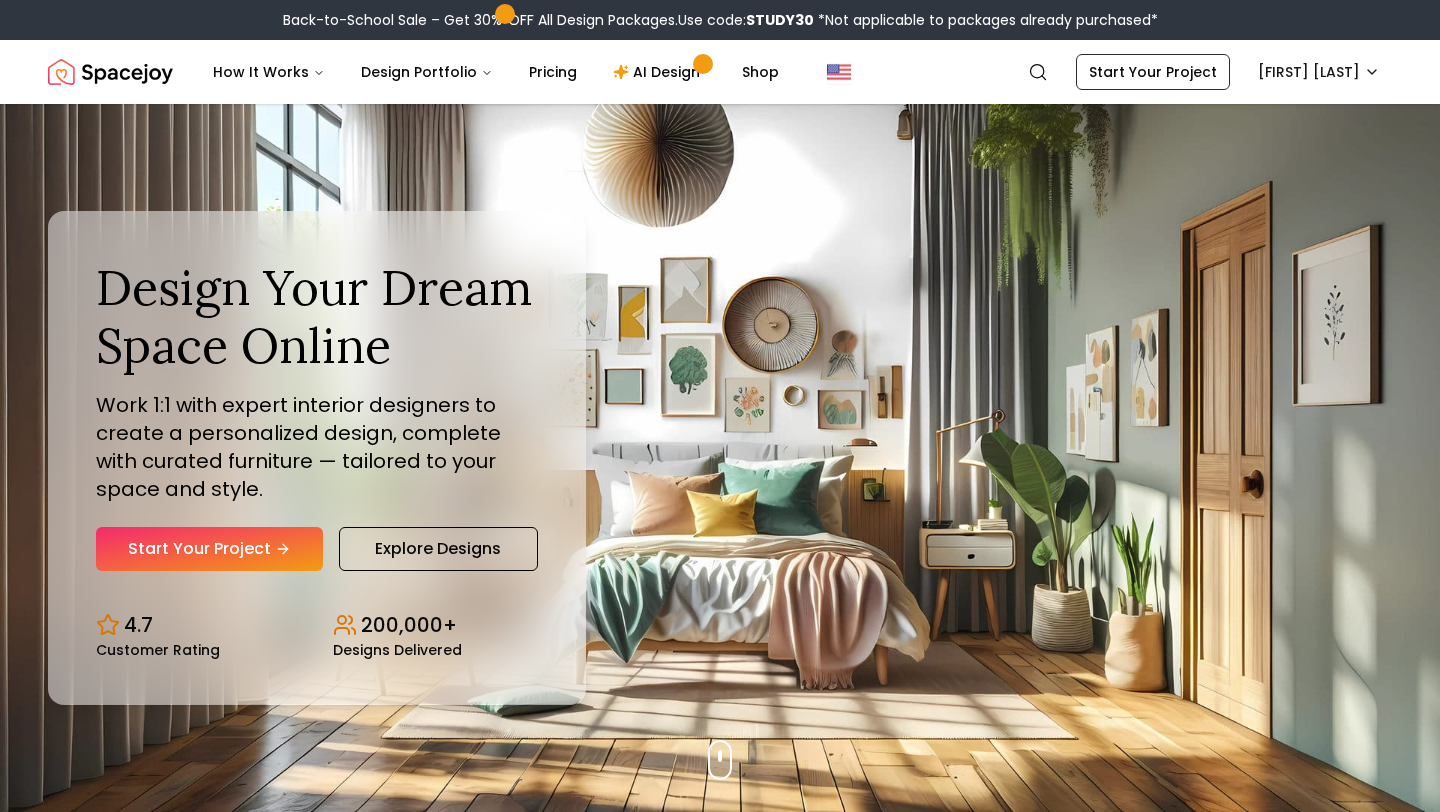 scroll, scrollTop: 0, scrollLeft: 0, axis: both 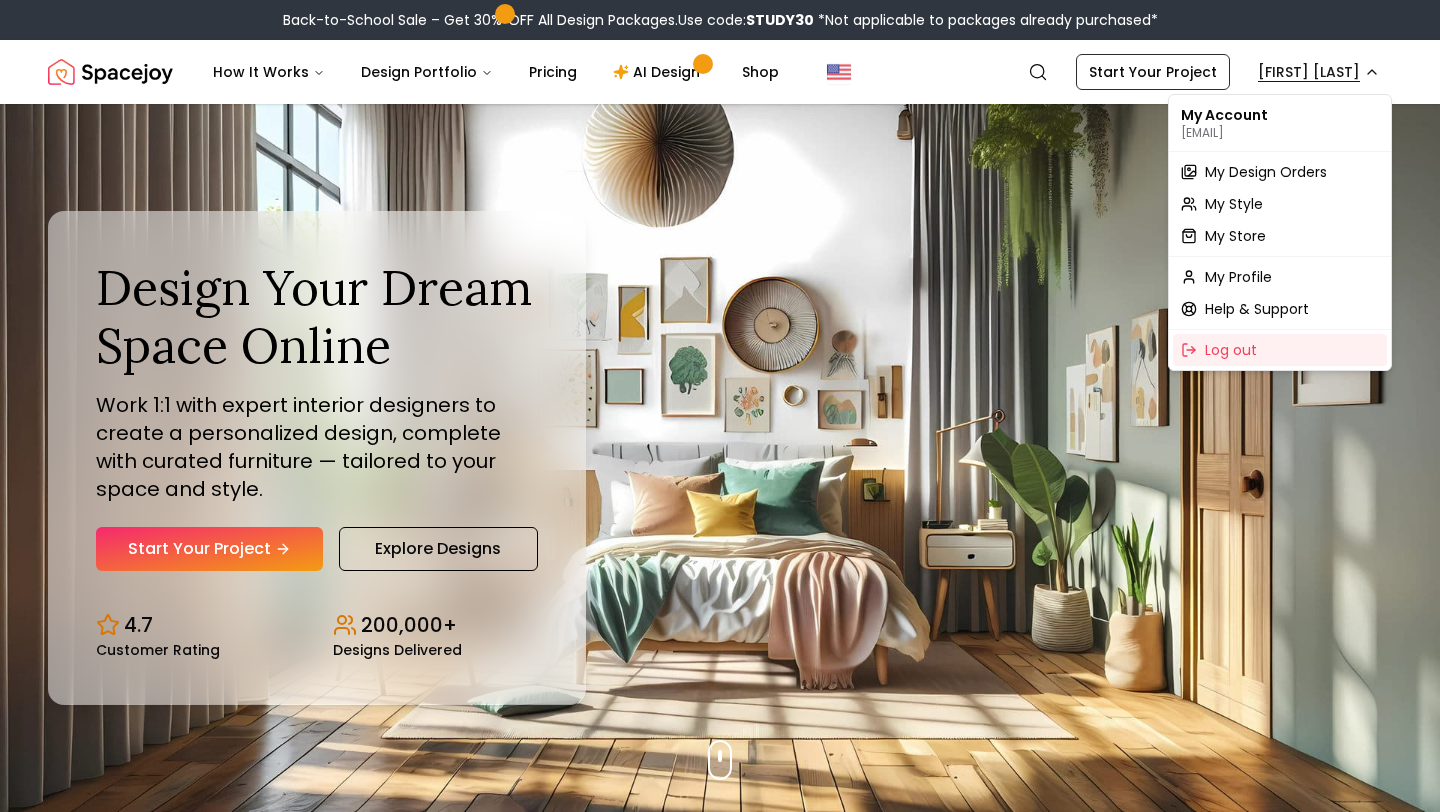 click on "Back-to-School Sale – Get 30% OFF All Design Packages.  Use code:  STUDY30   *Not applicable to packages already purchased* Spacejoy Search RE How It Works   Design Portfolio   Pricing   AI Design Shop Search Start Your Project   Rebecca Thomas Design Your Dream Space Online Work 1:1 with expert interior designers to create a personalized design, complete with curated furniture — tailored to your space and style. Start Your Project   Explore Designs 4.7 Customer Rating 200,000+ Designs Delivered Design Your Dream Space Online Work 1:1 with expert interior designers to create a personalized design, complete with curated furniture — tailored to your space and style. Start Your Project   Explore Designs 4.7 Customer Rating 200,000+ Designs Delivered The Summer Edit Sale Get 30% OFF on all Design Packages Get Started   Summer Splash Sale Up to 60% OFF on Furniture & Decor Shop Now   Get Matched with Expert Interior Designers Online! Maria Castillero Designer Angela Amore Designer Tina Martidelcampo Designer" at bounding box center (720, 5976) 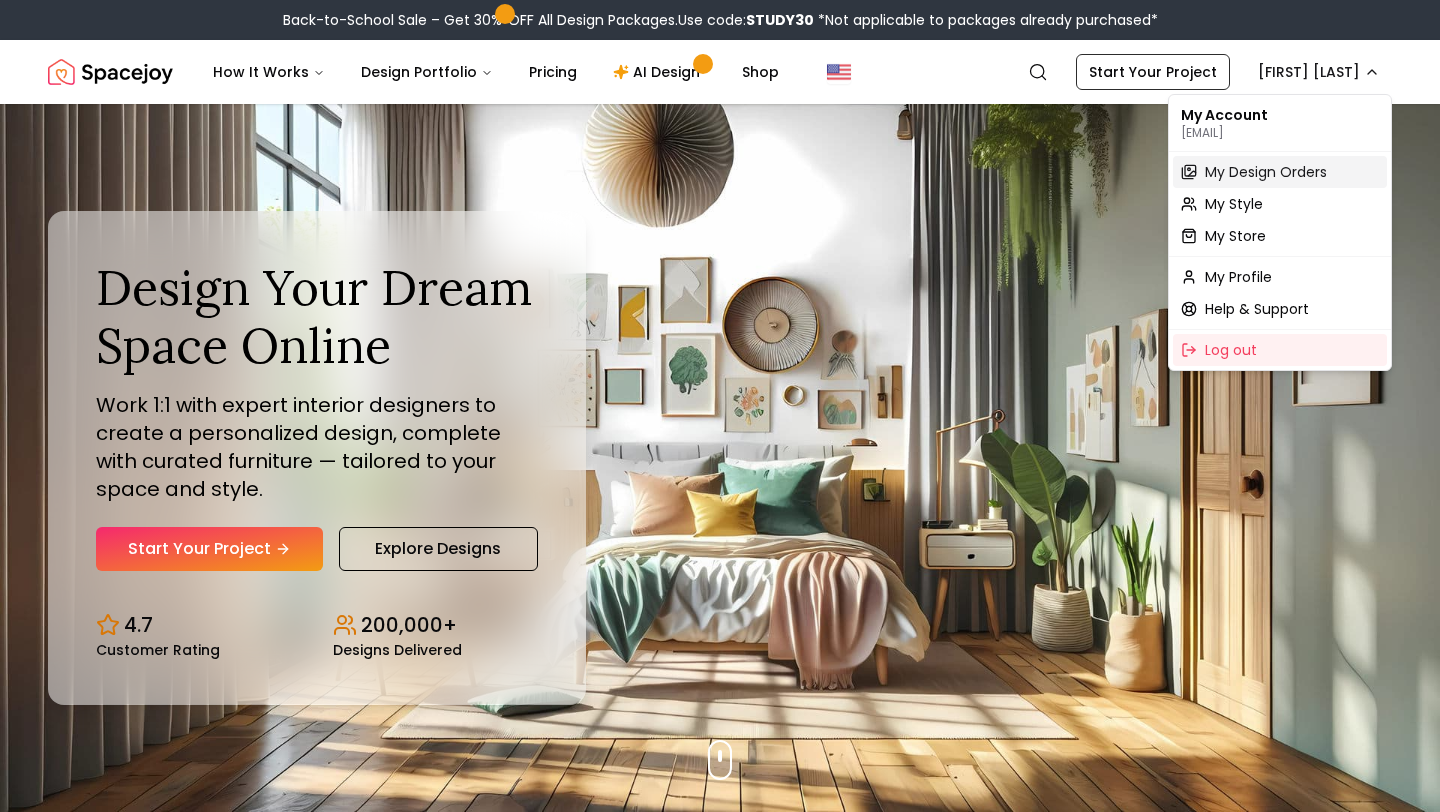 click on "My Design Orders" at bounding box center [1266, 172] 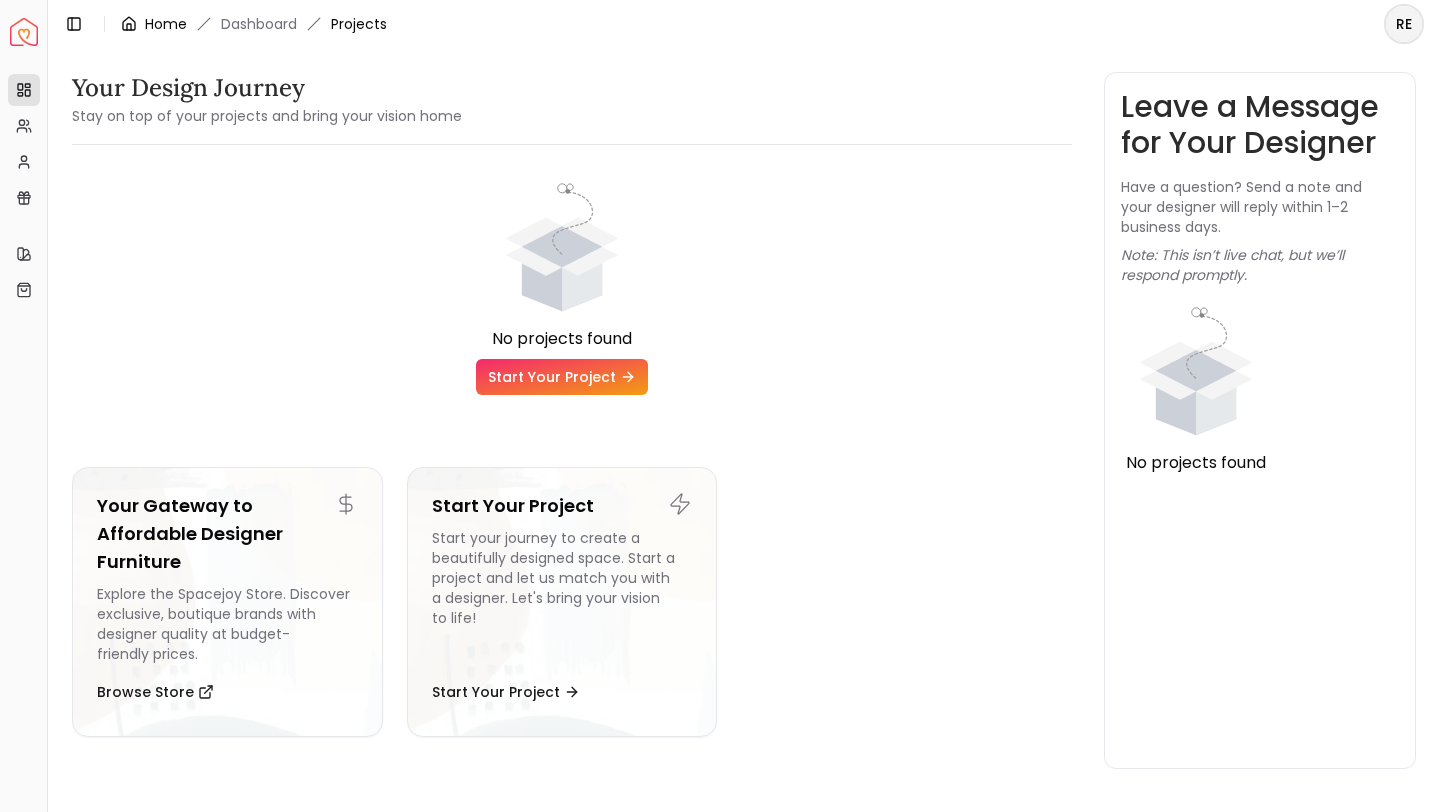click on "Home" at bounding box center [166, 24] 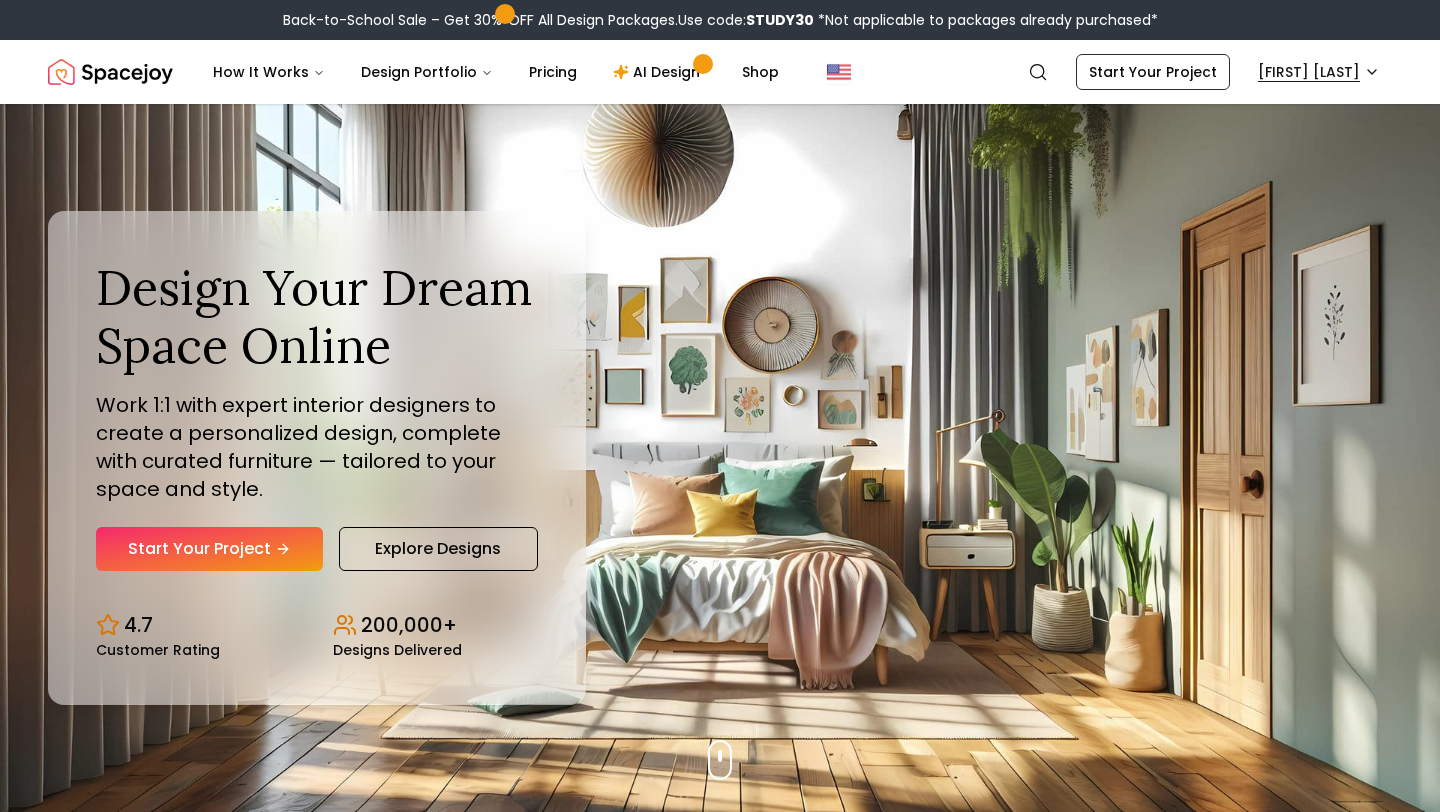 click on "Back-to-School Sale – Get 30% OFF All Design Packages.  Use code:  STUDY30   *Not applicable to packages already purchased* Spacejoy Search RE How It Works   Design Portfolio   Pricing   AI Design Shop Search Start Your Project   Rebecca Thomas Design Your Dream Space Online Work 1:1 with expert interior designers to create a personalized design, complete with curated furniture — tailored to your space and style. Start Your Project   Explore Designs 4.7 Customer Rating 200,000+ Designs Delivered Design Your Dream Space Online Work 1:1 with expert interior designers to create a personalized design, complete with curated furniture — tailored to your space and style. Start Your Project   Explore Designs 4.7 Customer Rating 200,000+ Designs Delivered The Summer Edit Sale Get 30% OFF on all Design Packages Get Started   Summer Splash Sale Up to 60% OFF on Furniture & Decor Shop Now   Get Matched with Expert Interior Designers Online! Maria Castillero Designer Angela Amore Designer Tina Martidelcampo Designer" at bounding box center [720, 5976] 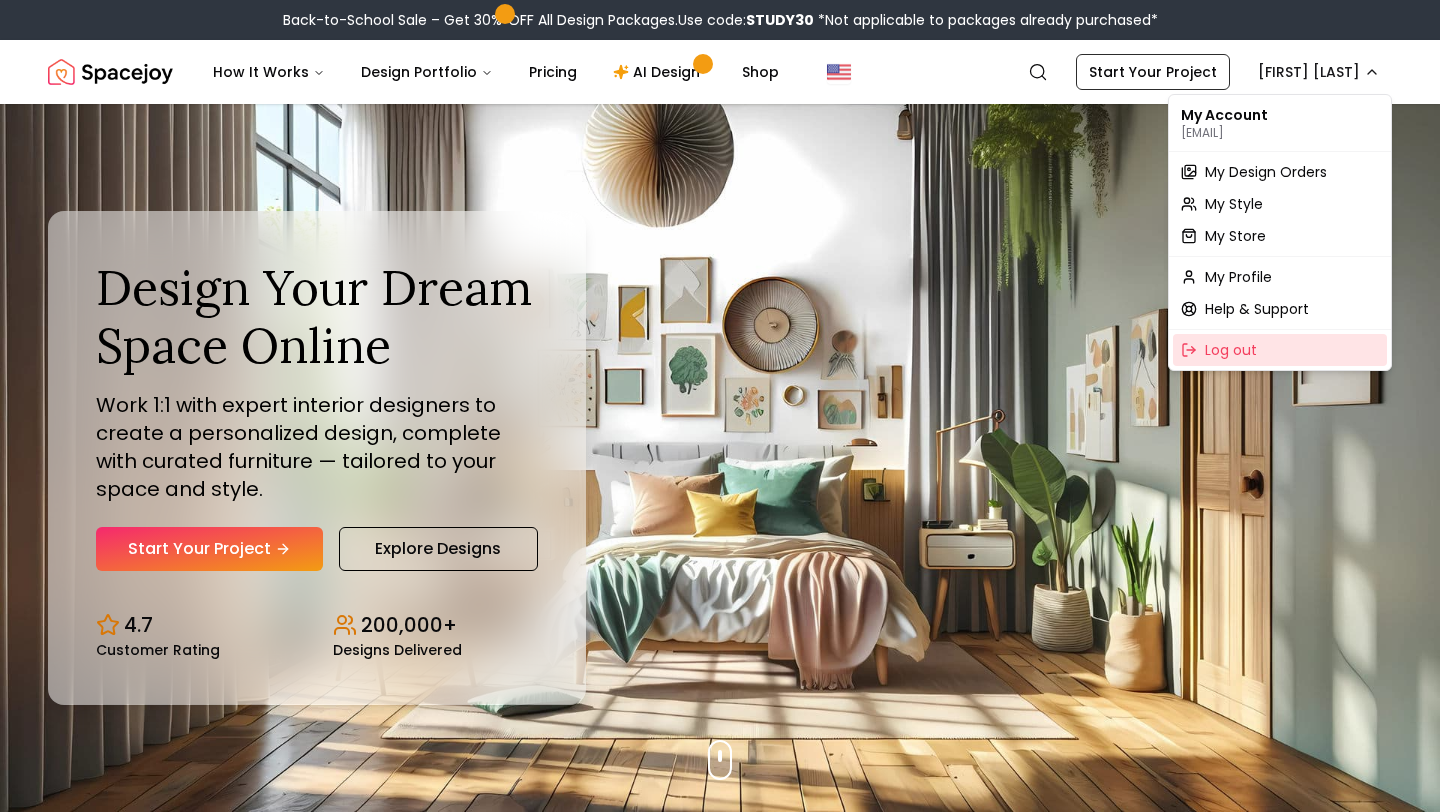 click on "Log out" at bounding box center [1231, 350] 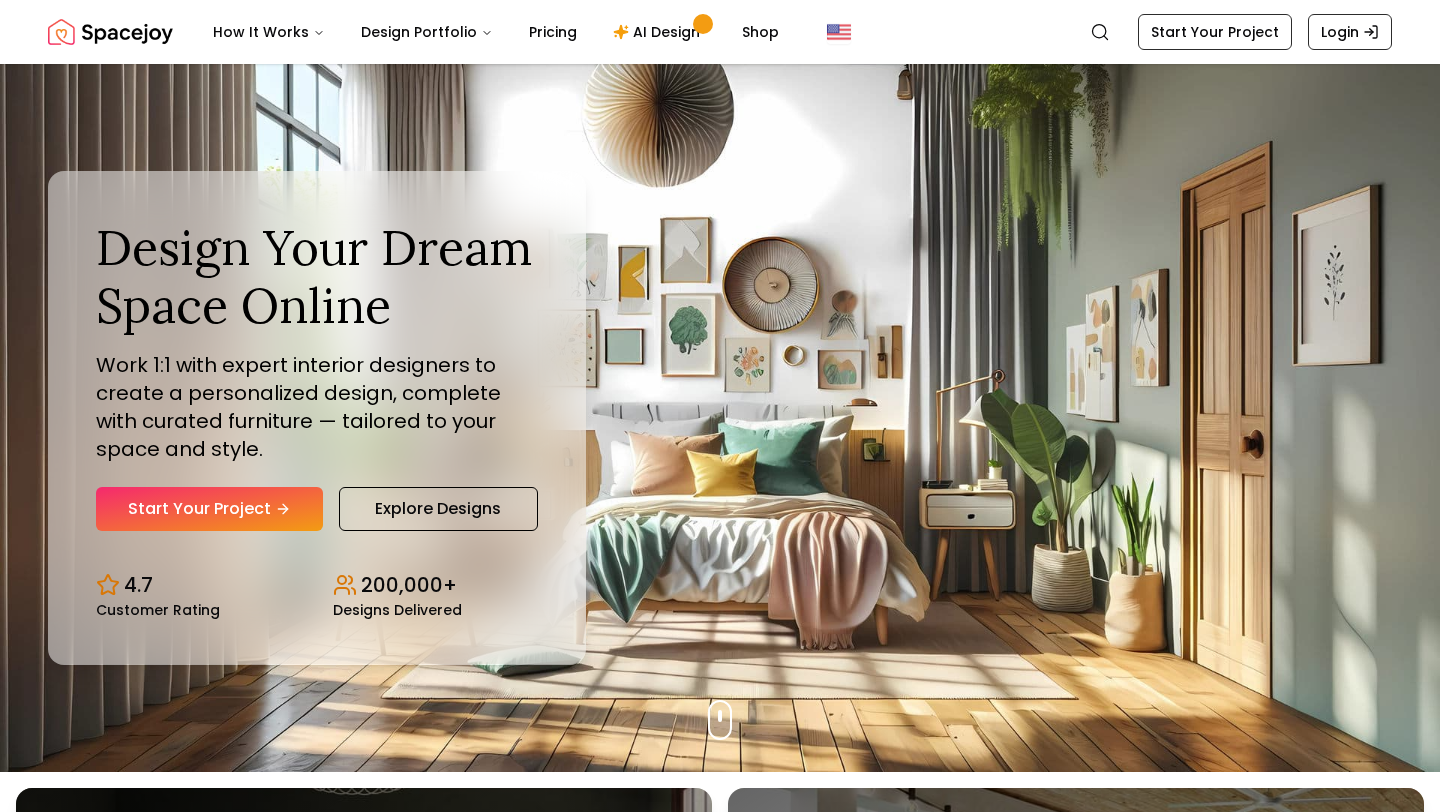 scroll, scrollTop: 0, scrollLeft: 0, axis: both 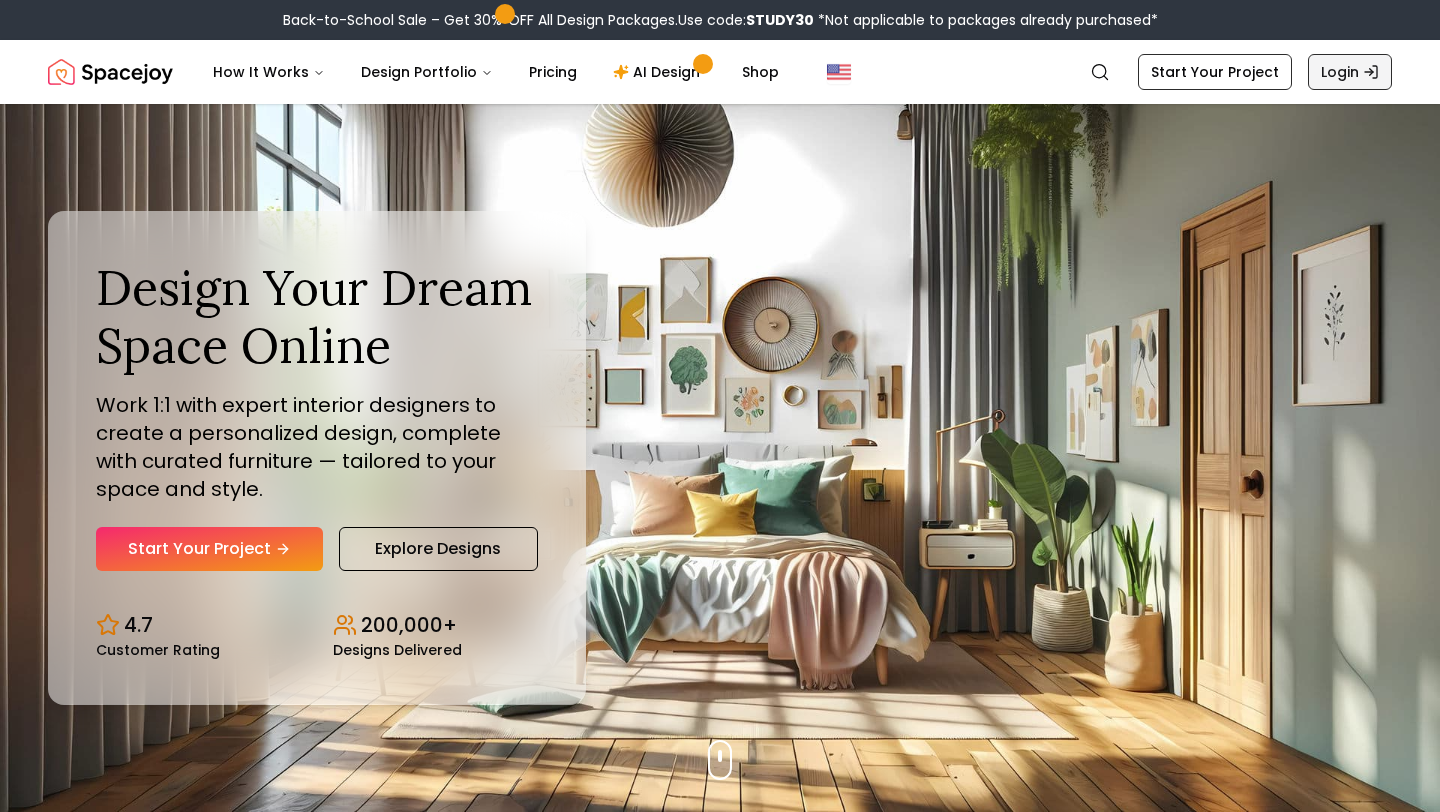 click on "Login" at bounding box center [1350, 72] 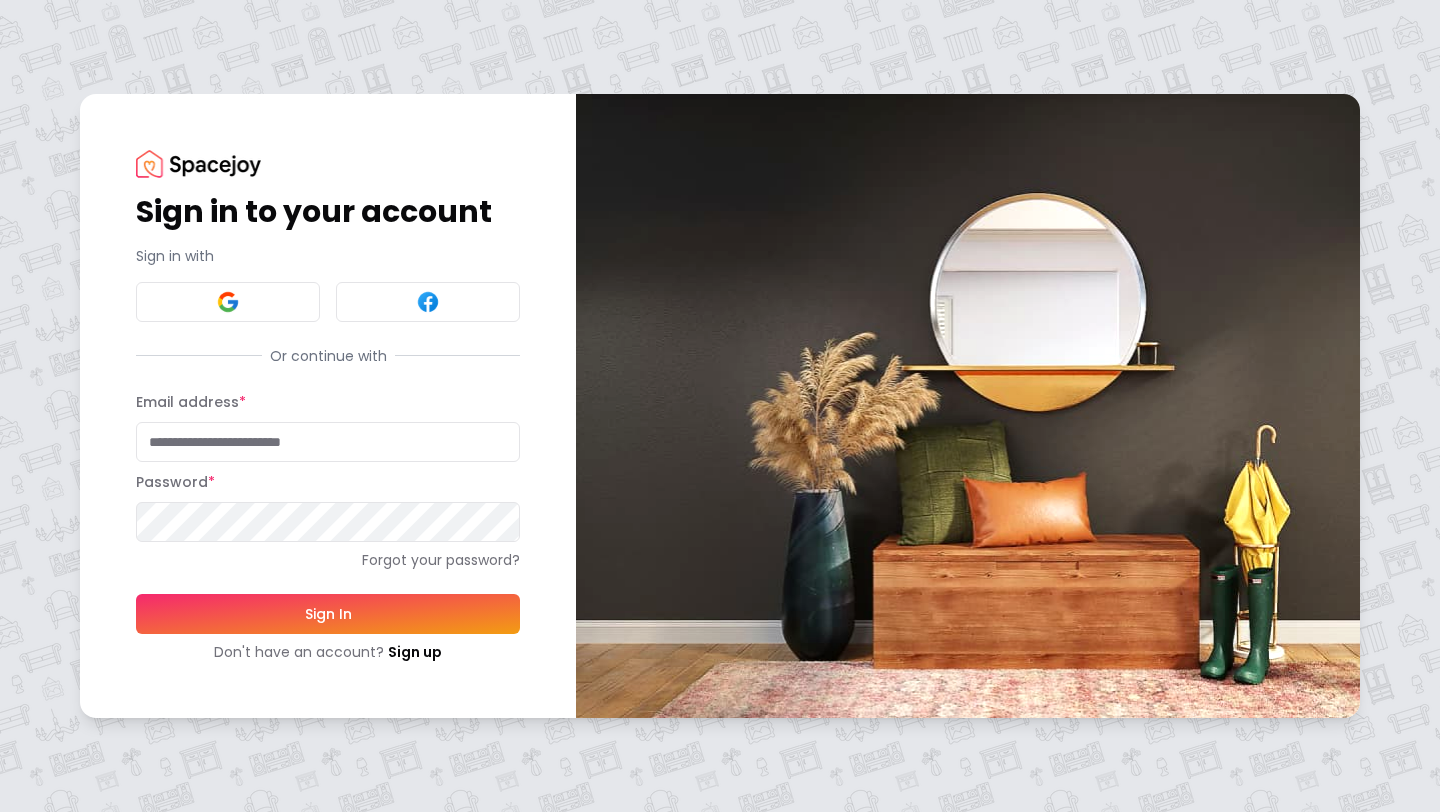 click on "Email address  *" at bounding box center [328, 442] 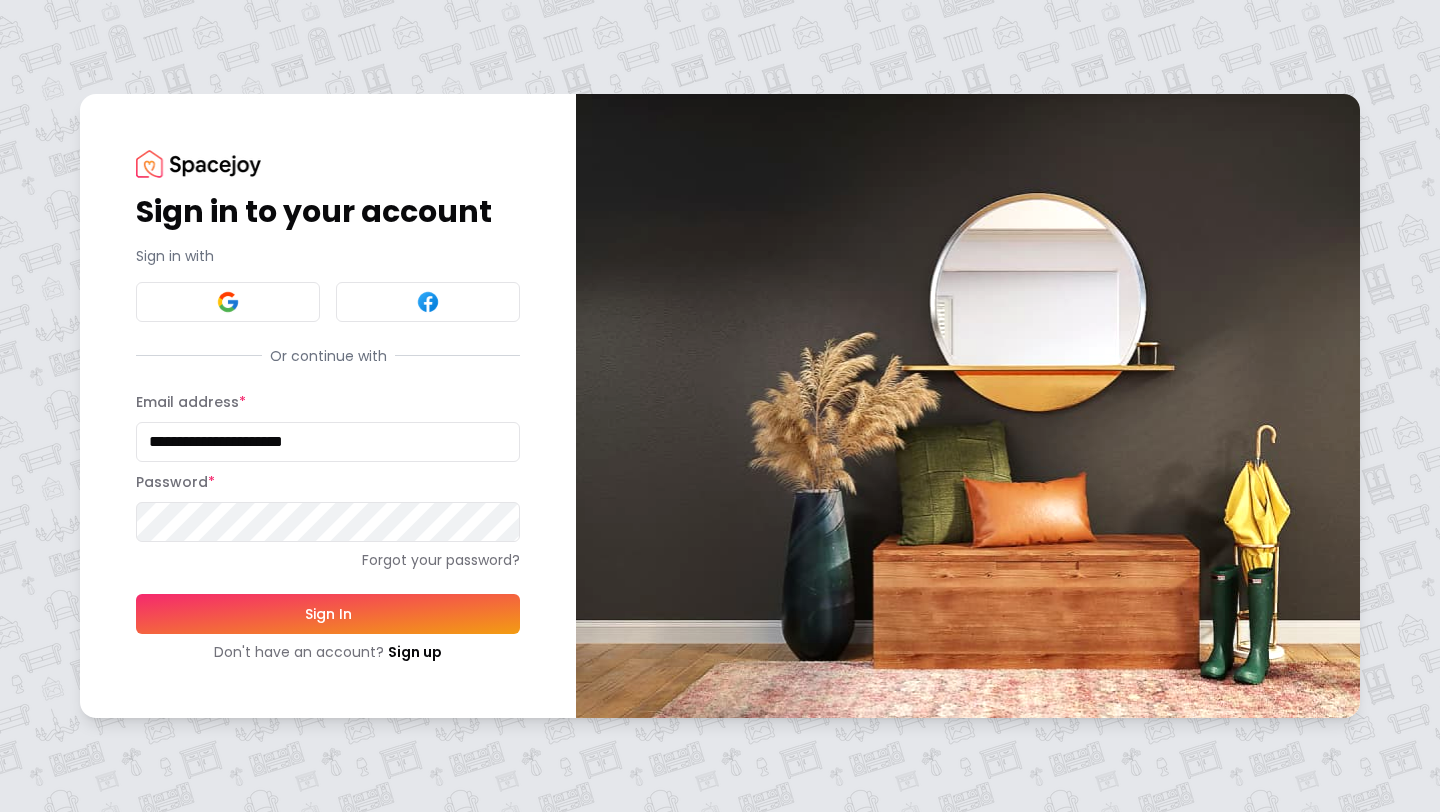 type on "**********" 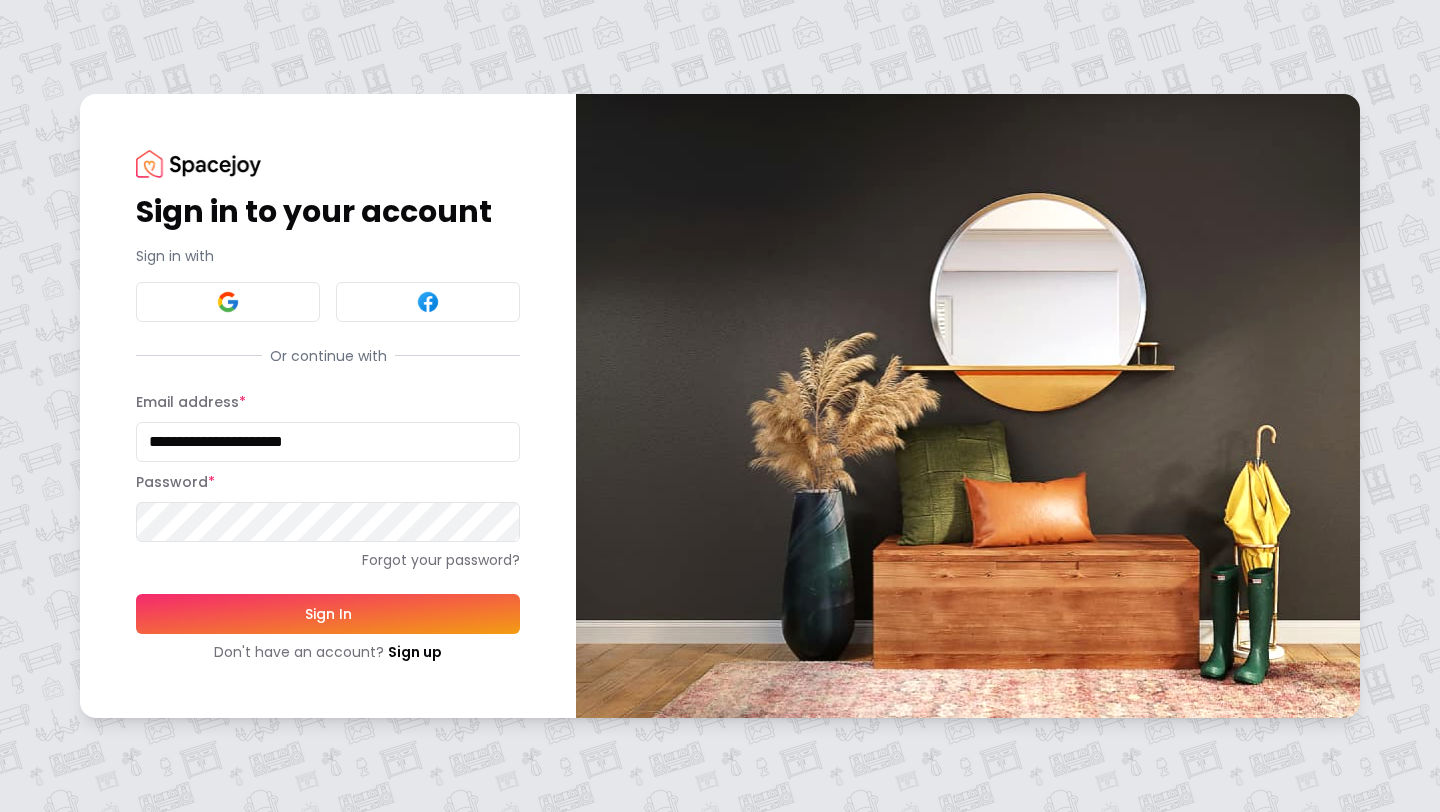 click on "Sign In" at bounding box center (328, 614) 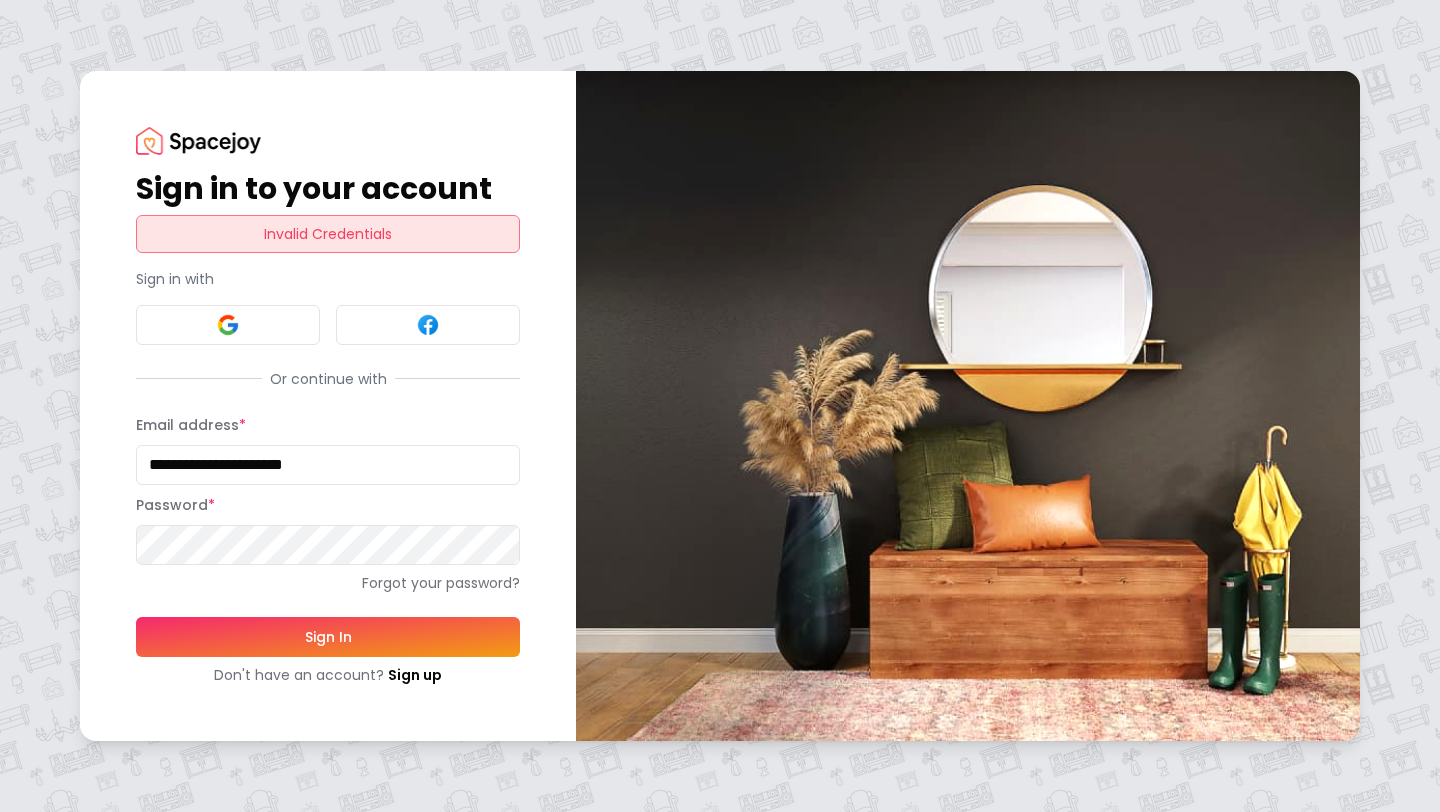 click on "Sign In" at bounding box center [328, 637] 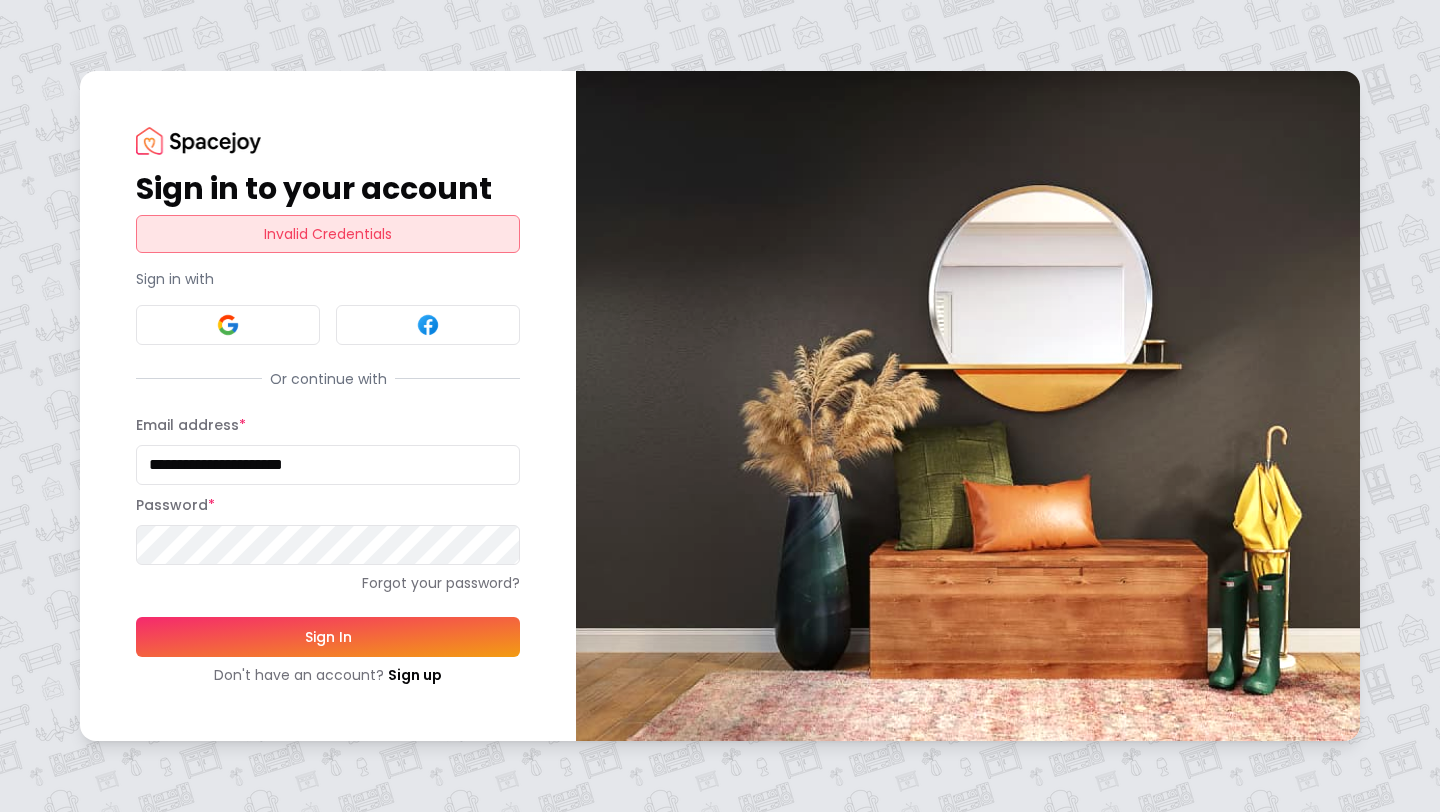 click on "**********" at bounding box center [328, 405] 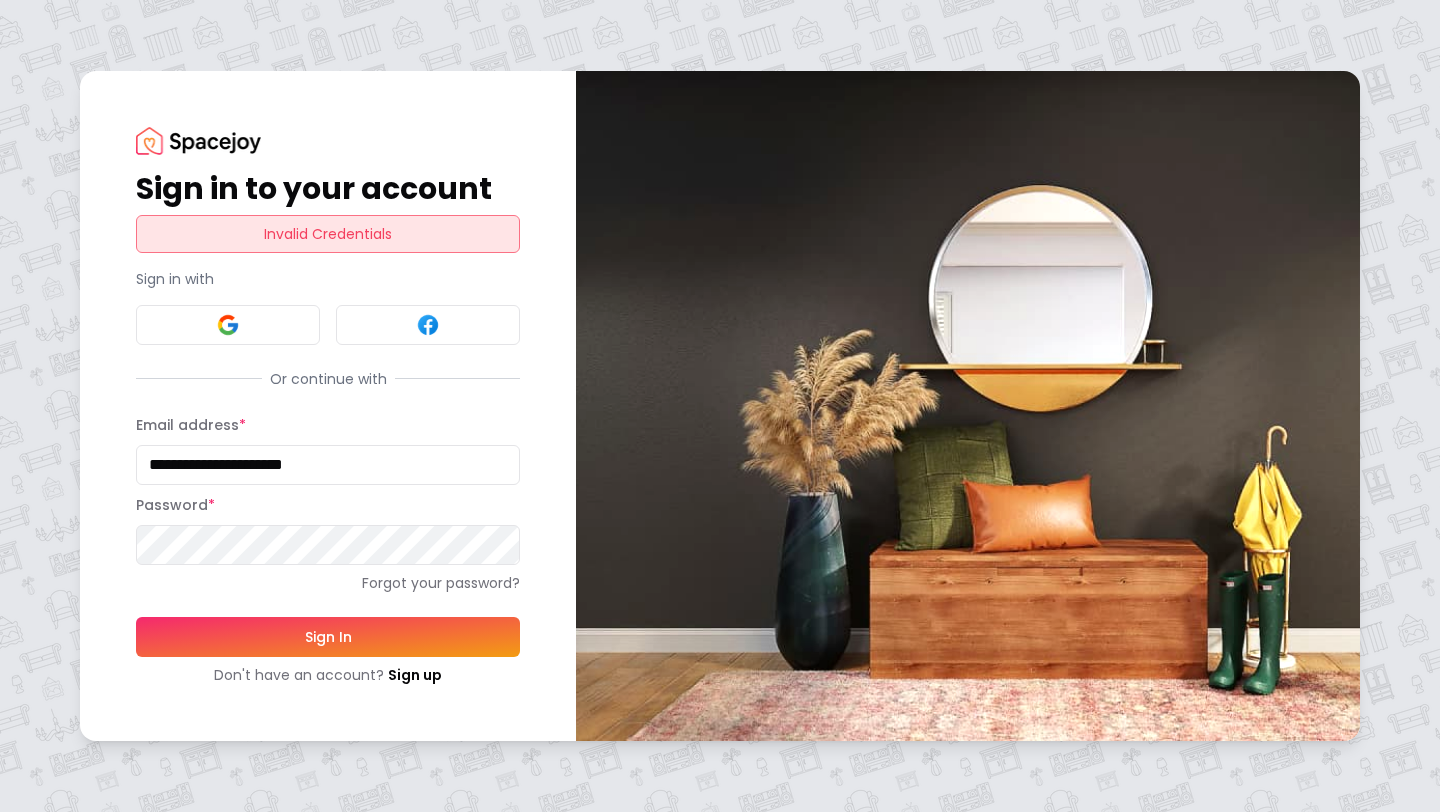 click on "Sign In" at bounding box center (328, 637) 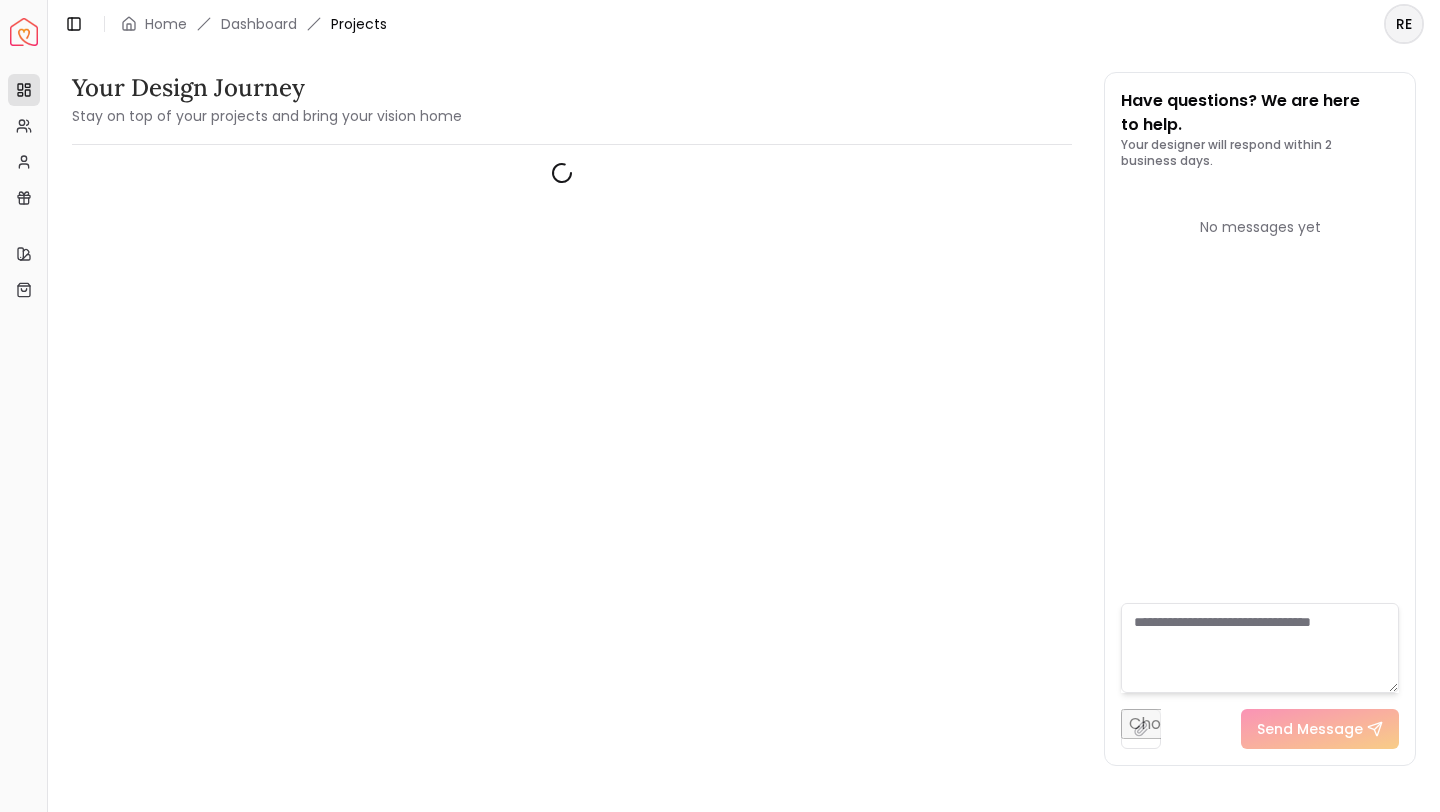 scroll, scrollTop: 0, scrollLeft: 0, axis: both 